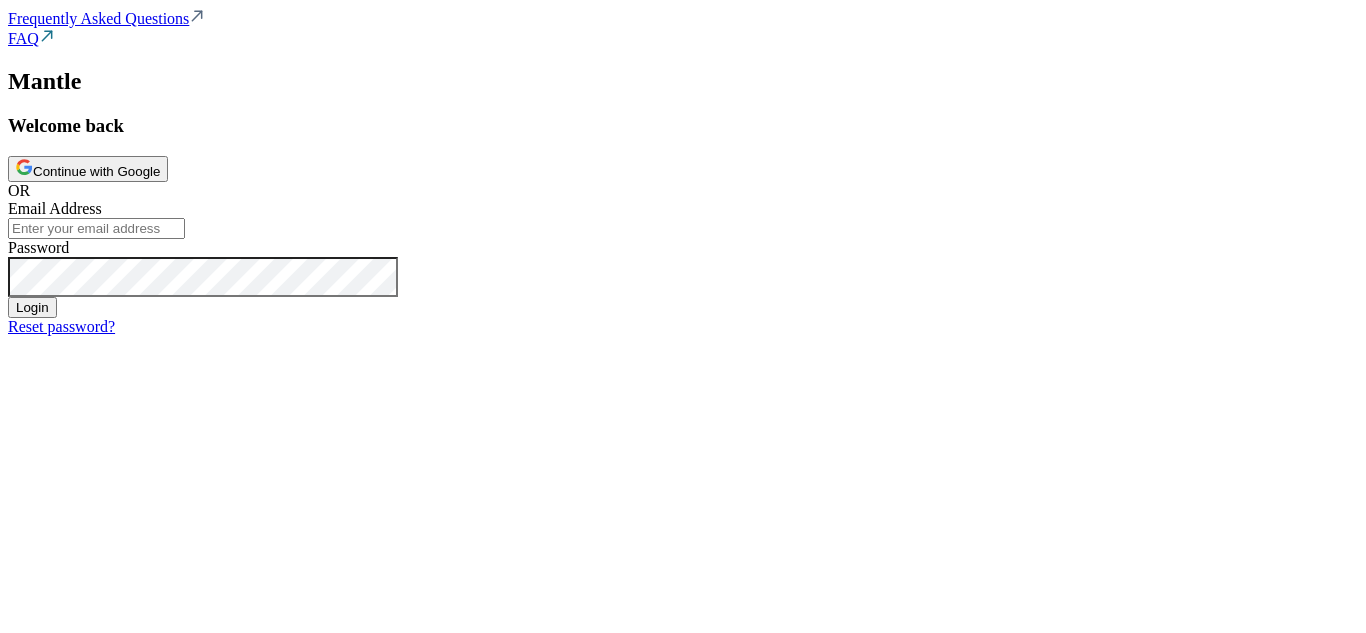 scroll, scrollTop: 0, scrollLeft: 0, axis: both 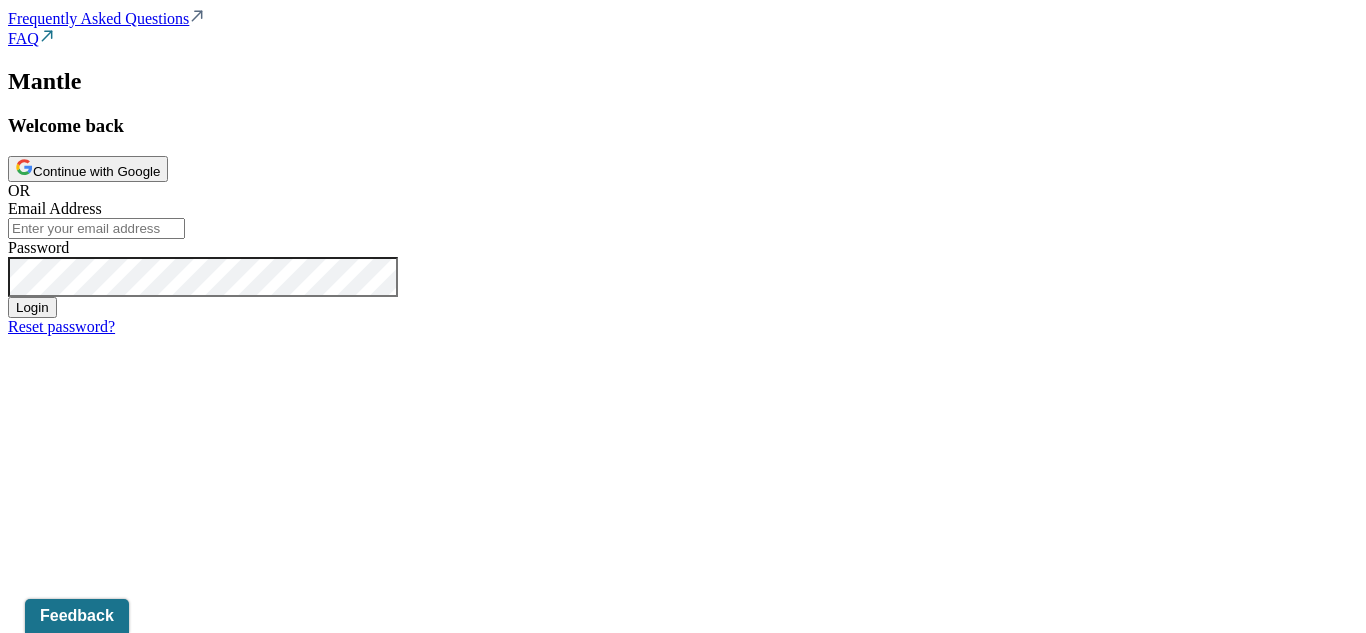 click on "Continue with Google" at bounding box center (88, 169) 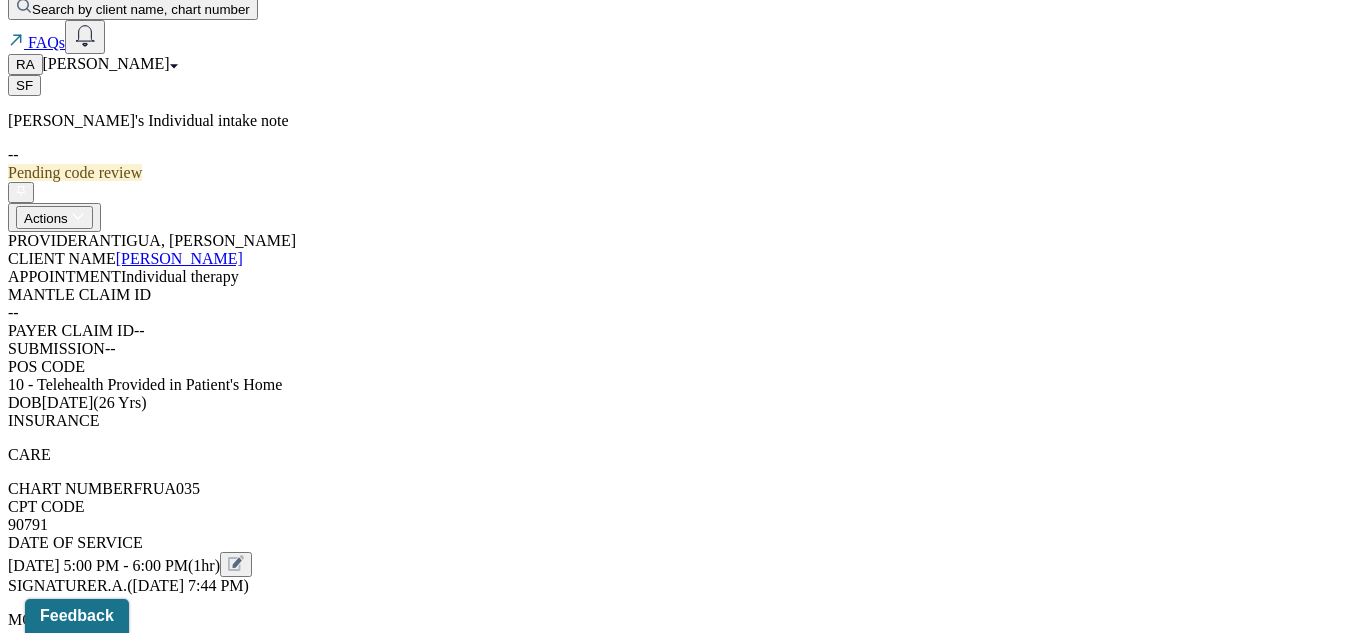 scroll, scrollTop: 511, scrollLeft: 0, axis: vertical 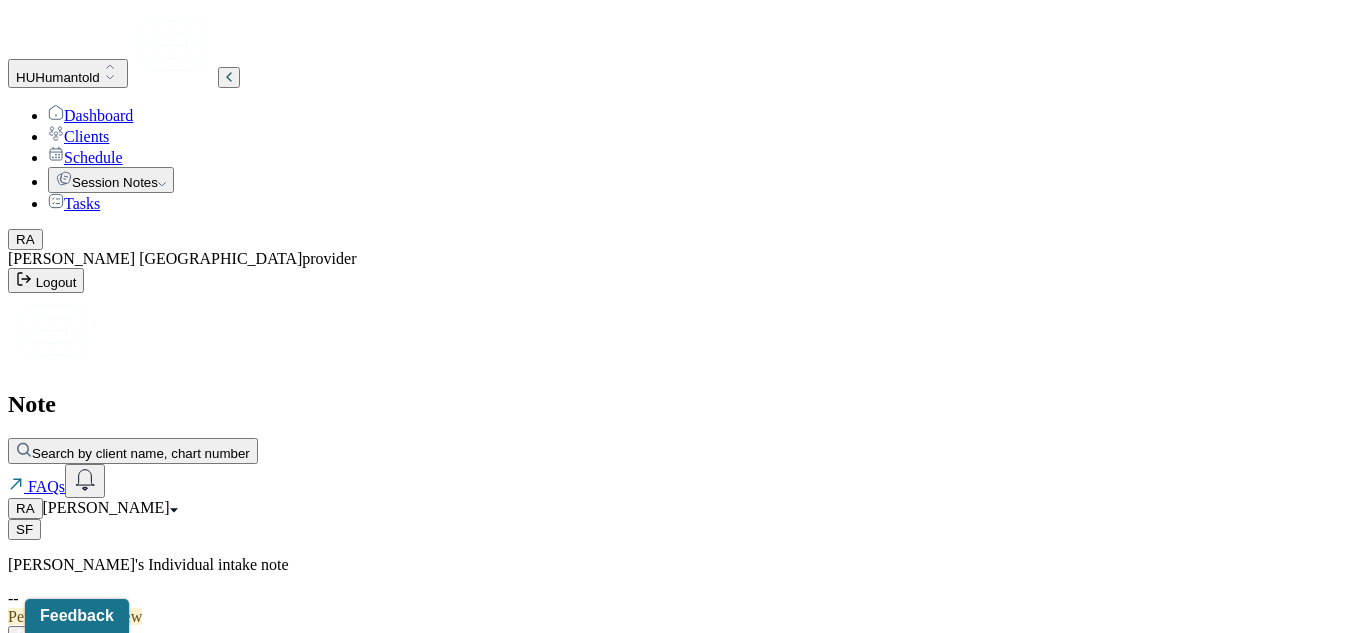 click 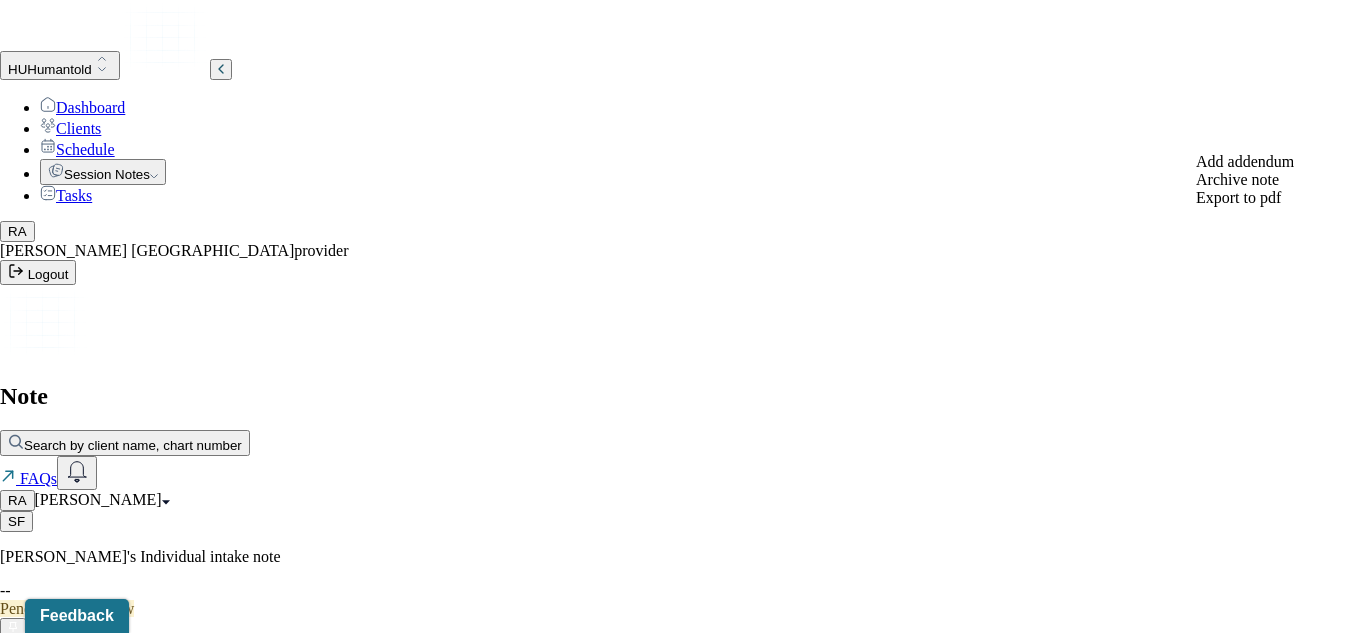 click on "PROVIDER ANTIGUA, [PERSON_NAME] CLIENT NAME [PERSON_NAME] APPOINTMENT Individual therapy   MANTLE CLAIM ID -- PAYER CLAIM ID -- SUBMISSION -- POS CODE 10 - Telehealth Provided in Patient's Home DOB [DEMOGRAPHIC_DATA]  (26 Yrs) INSURANCE CARE CHART NUMBER FRUA035 CPT CODE 90791 DATE OF SERVICE [DATE]   5:00 PM   -   6:00 PM ( 1hr )     SIGNATURE R.A.   ([DATE] 7:44 PM) MODIFIER 95 Telemedicine DIAGNOSIS Primary:   F41.1 [MEDICAL_DATA] ,  Secondary:   -- Tertiary:   --" at bounding box center (683, 935) 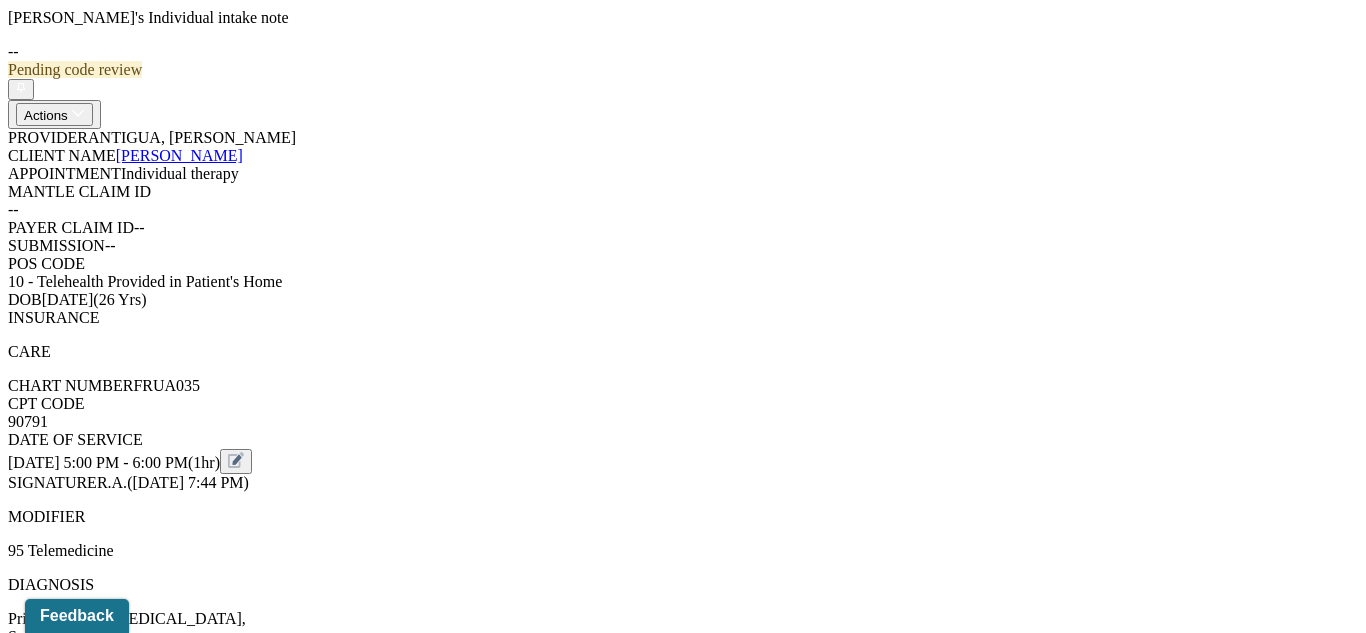 scroll, scrollTop: 598, scrollLeft: 0, axis: vertical 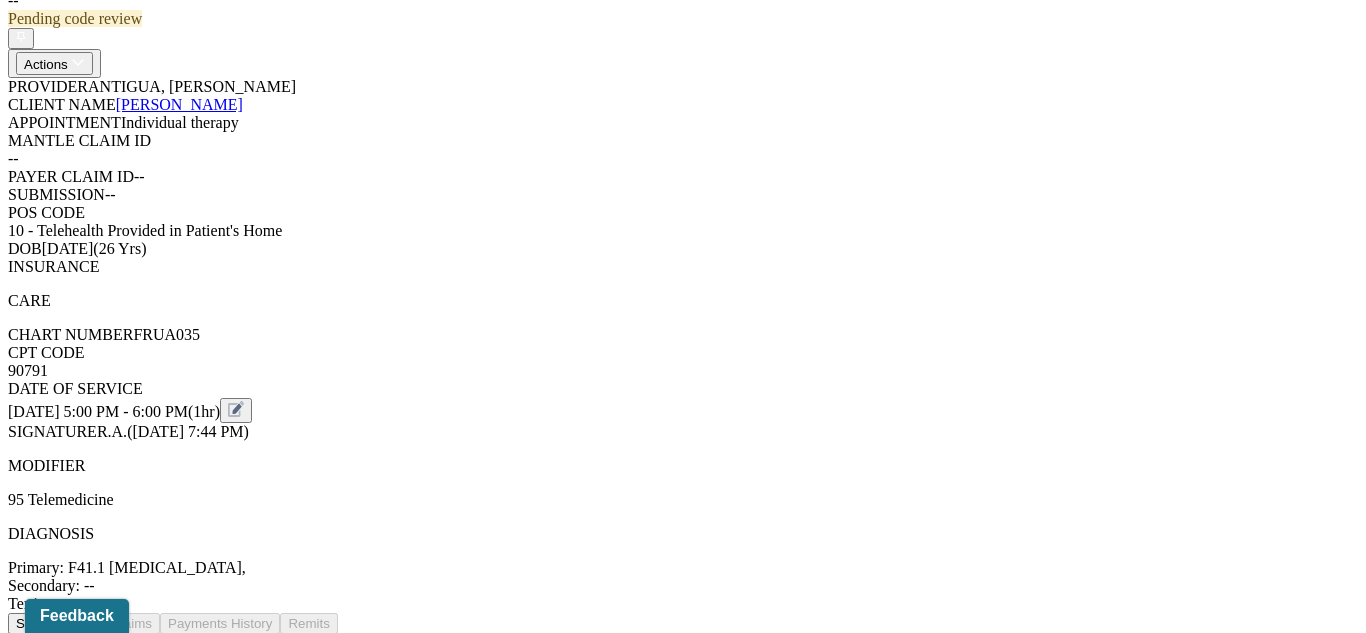 click on "Messages" at bounding box center (109, 644) 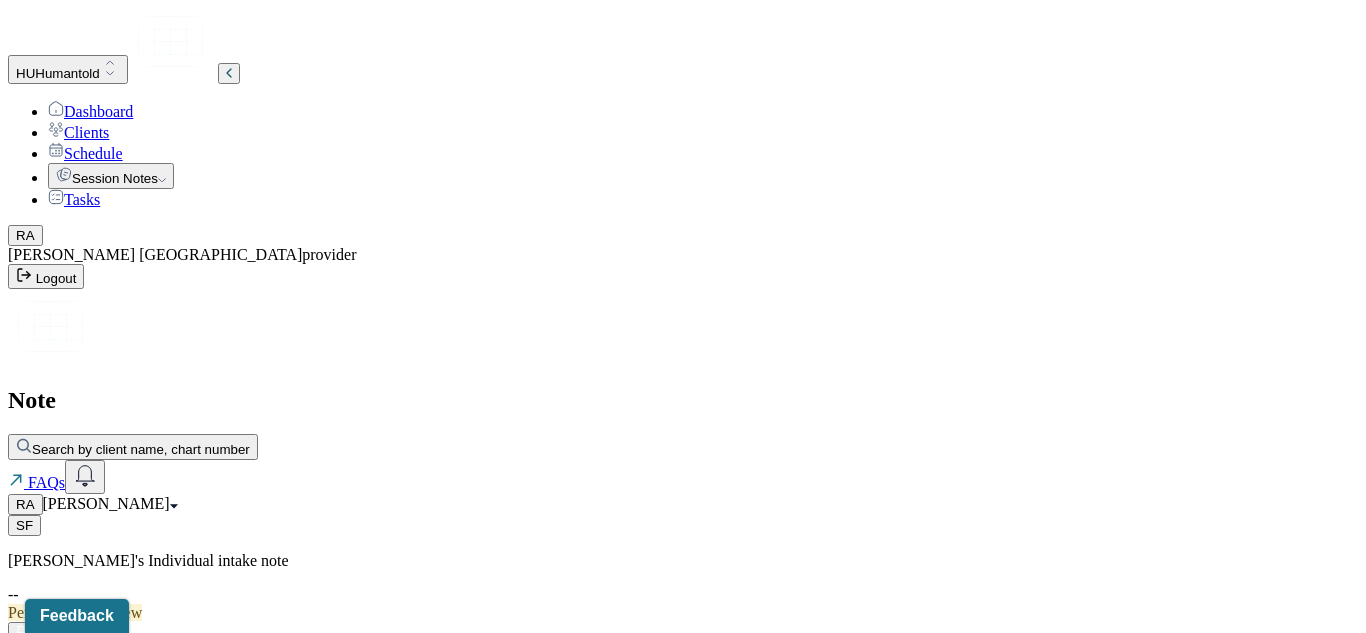 scroll, scrollTop: 0, scrollLeft: 0, axis: both 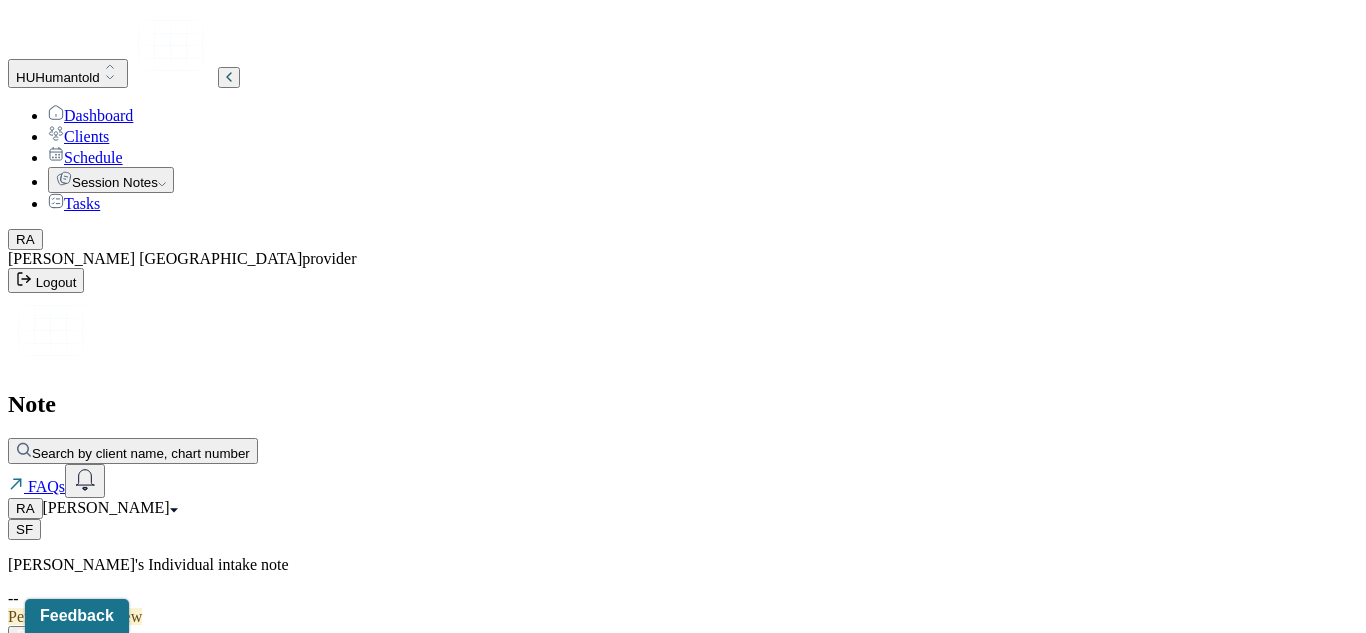 click on "Session Notes" at bounding box center [111, 180] 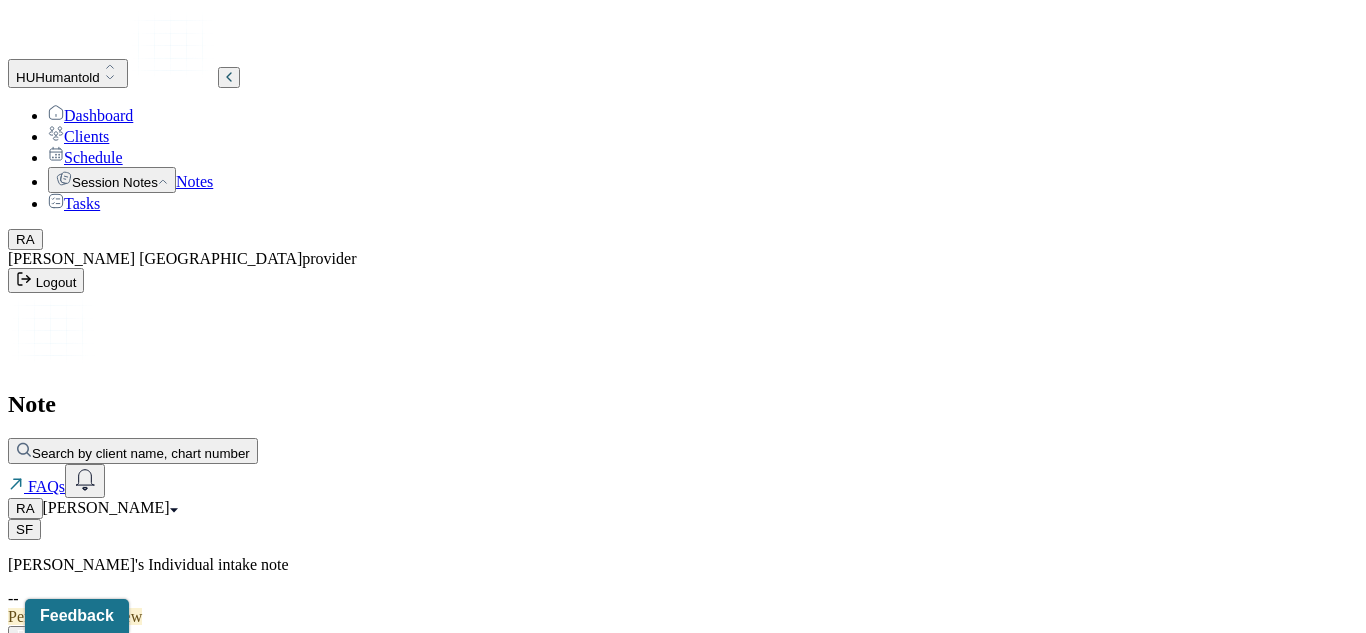 click on "Notes" at bounding box center (194, 181) 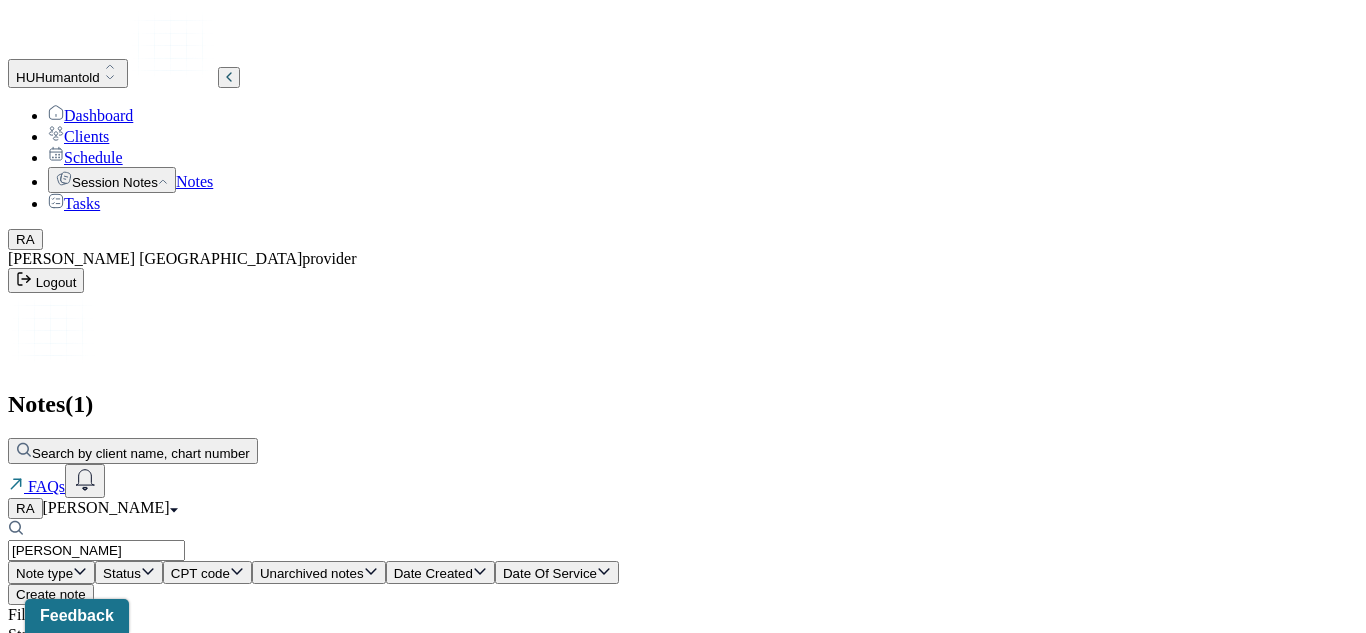 click on "Individual intake note" at bounding box center [264, 785] 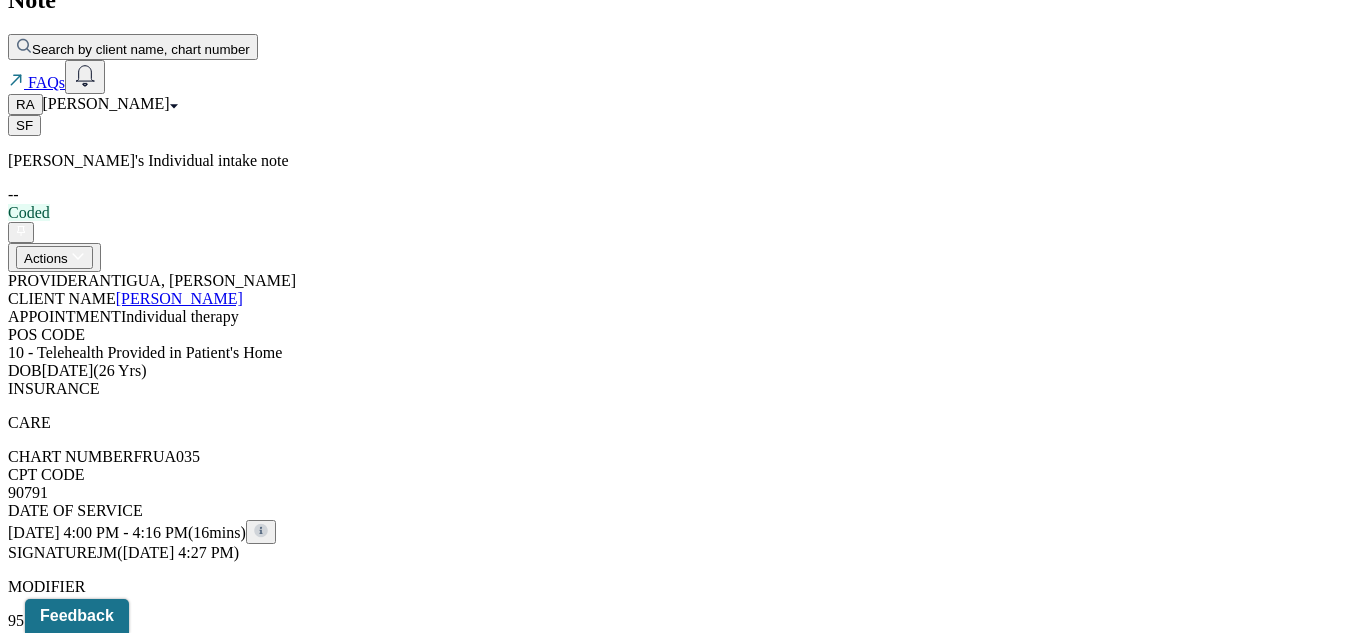 scroll, scrollTop: 436, scrollLeft: 0, axis: vertical 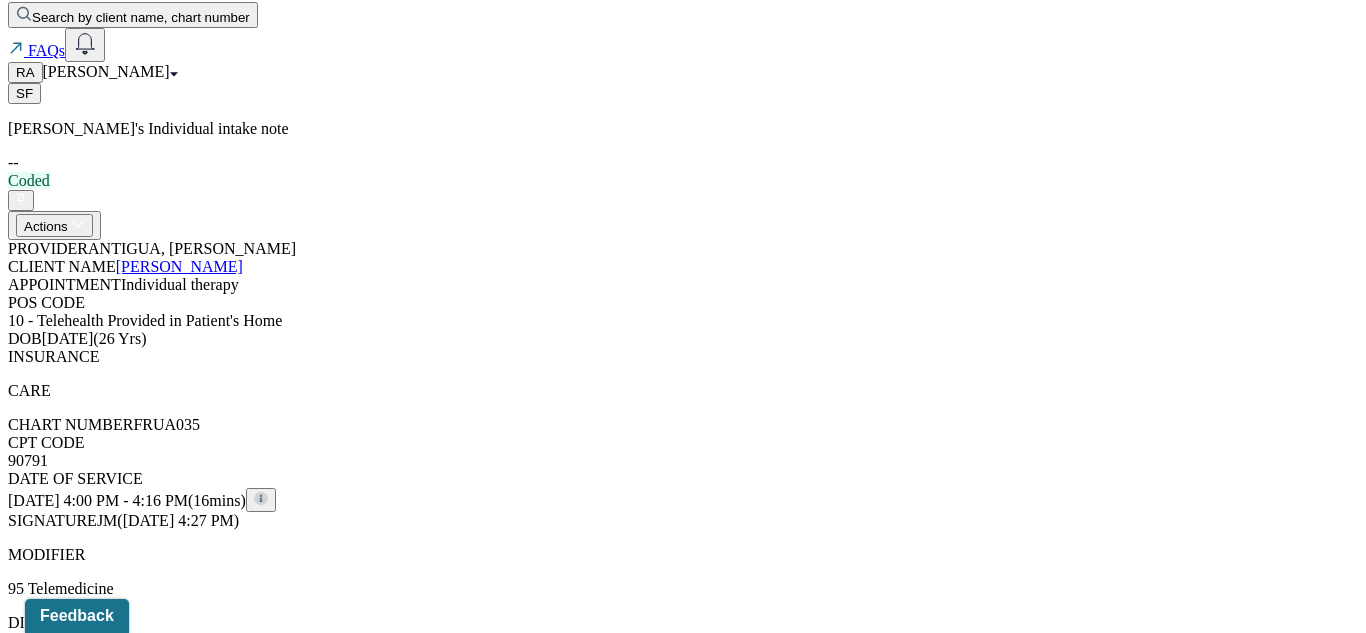 click 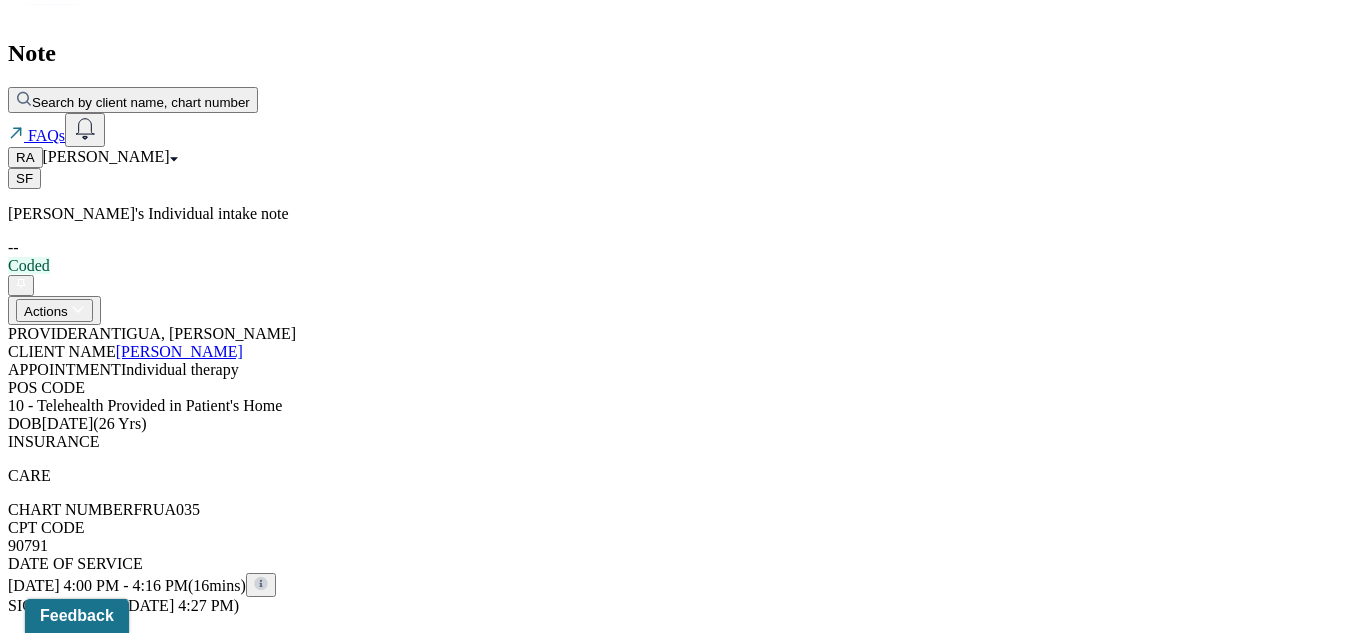 scroll, scrollTop: 337, scrollLeft: 0, axis: vertical 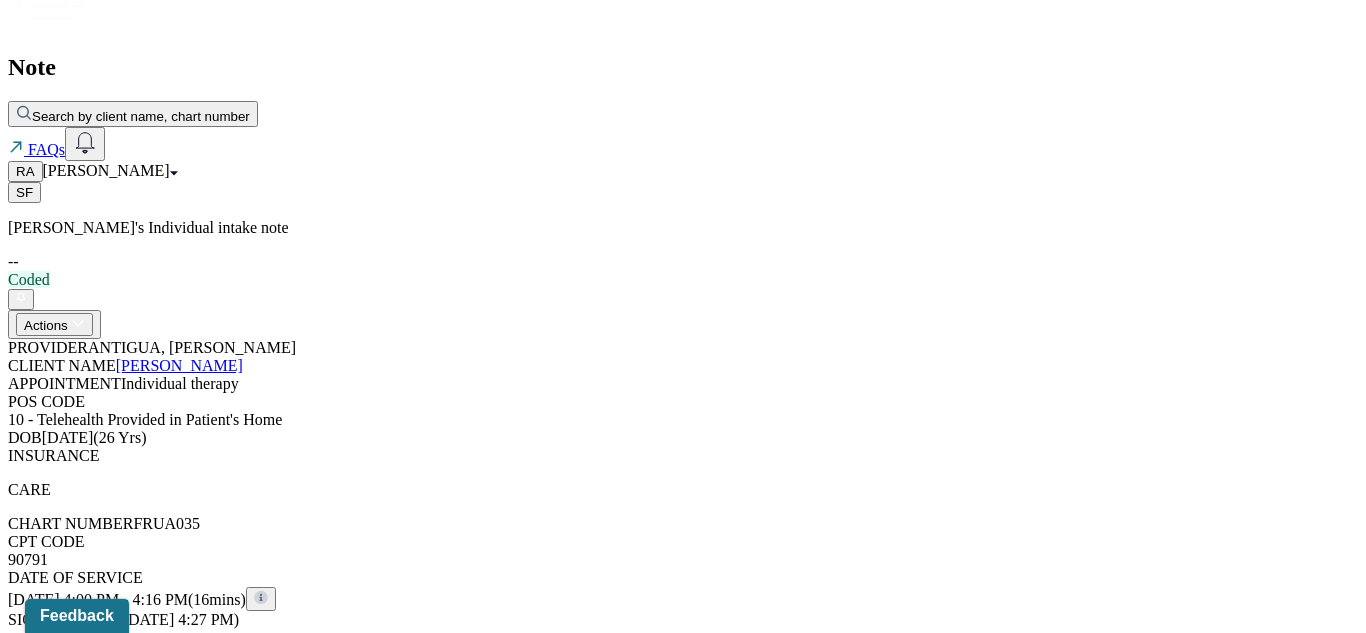 click on "Change requested" at bounding box center [210, 832] 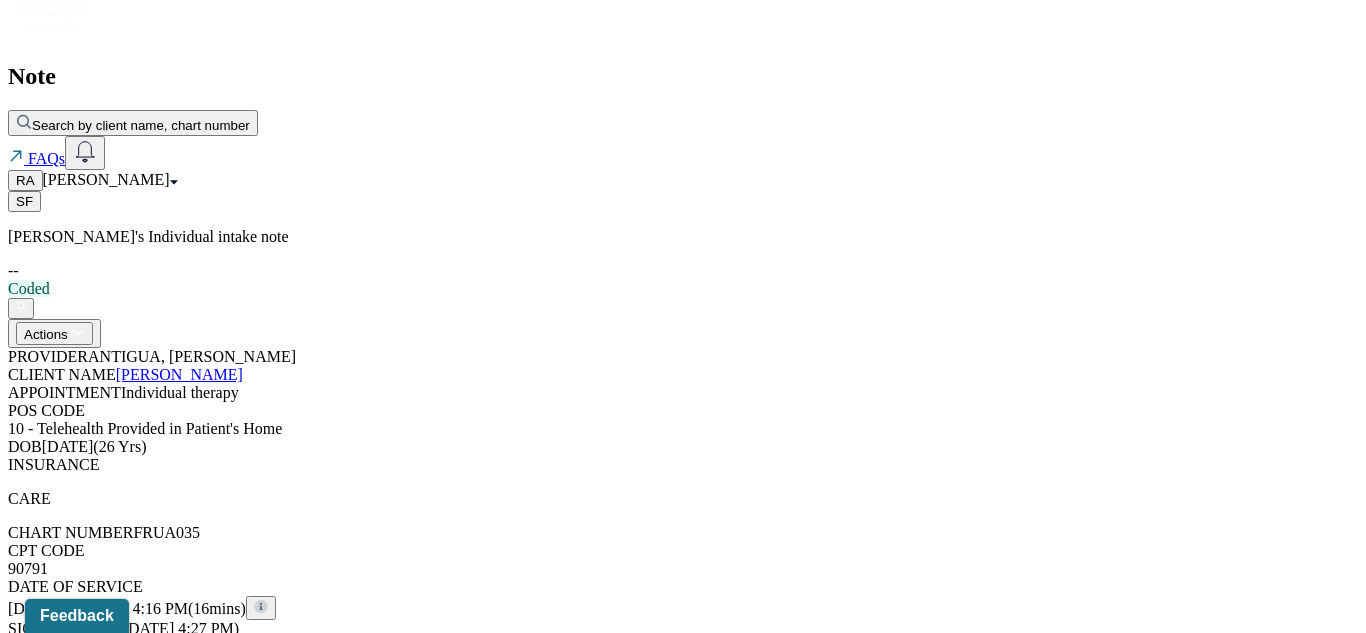 click on "Content     Messages     Change requested     Activity" at bounding box center (683, 841) 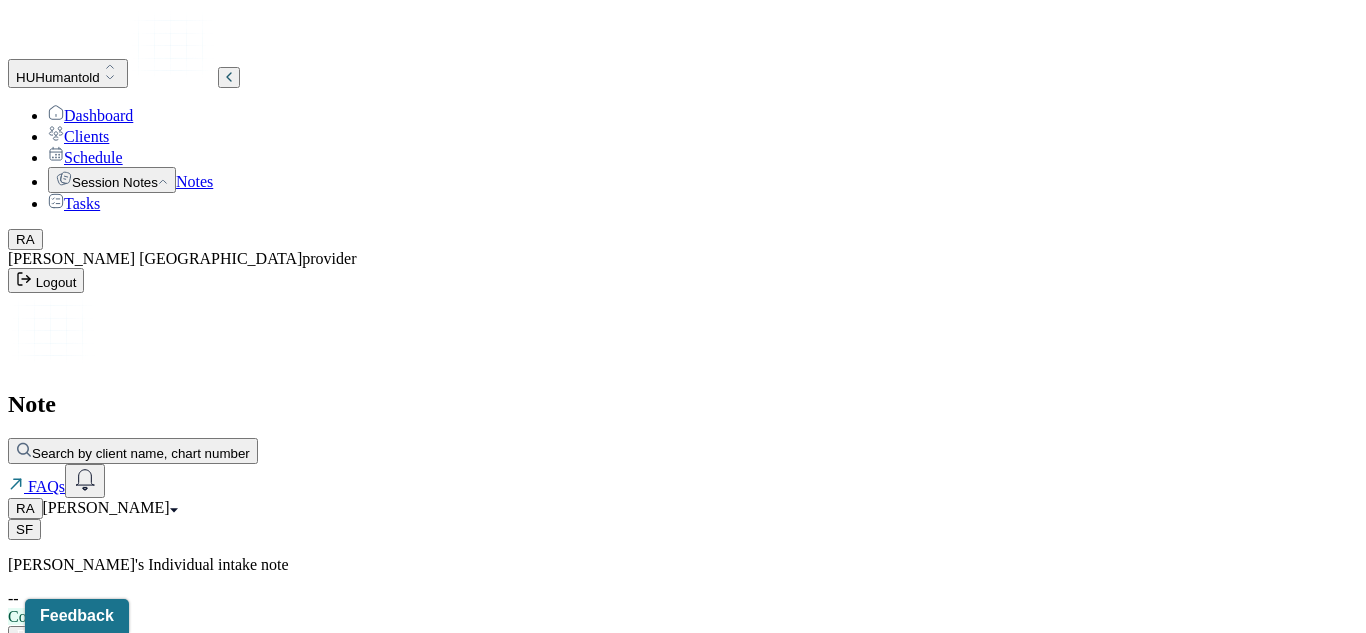 click on "Actions" at bounding box center [54, 661] 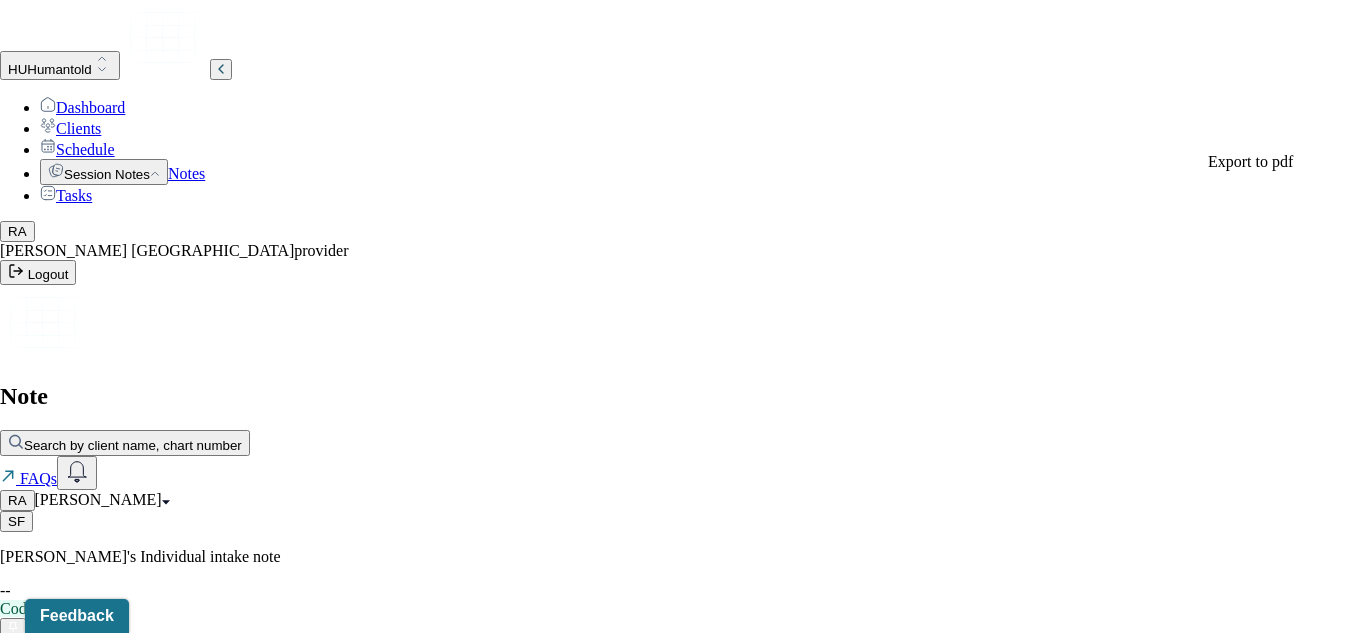 click on "SF [PERSON_NAME]'s   Individual intake note -- Coded       Actions   PROVIDER ANTIGUA, [PERSON_NAME] CLIENT NAME [PERSON_NAME] APPOINTMENT Individual therapy POS CODE 10 - Telehealth Provided in Patient's Home DOB [DEMOGRAPHIC_DATA]  (26 Yrs) INSURANCE CARE CHART NUMBER FRUA035 CPT CODE 90791 DATE OF SERVICE [DATE]   4:00 PM   -   4:16 PM ( 16mins )     SIGNATURE JM  ([DATE] 4:27 PM) MODIFIER 95 Telemedicine DIAGNOSIS Primary:   F41.1 [MEDICAL_DATA] ,  Secondary:   -- Tertiary:   --" at bounding box center (683, 820) 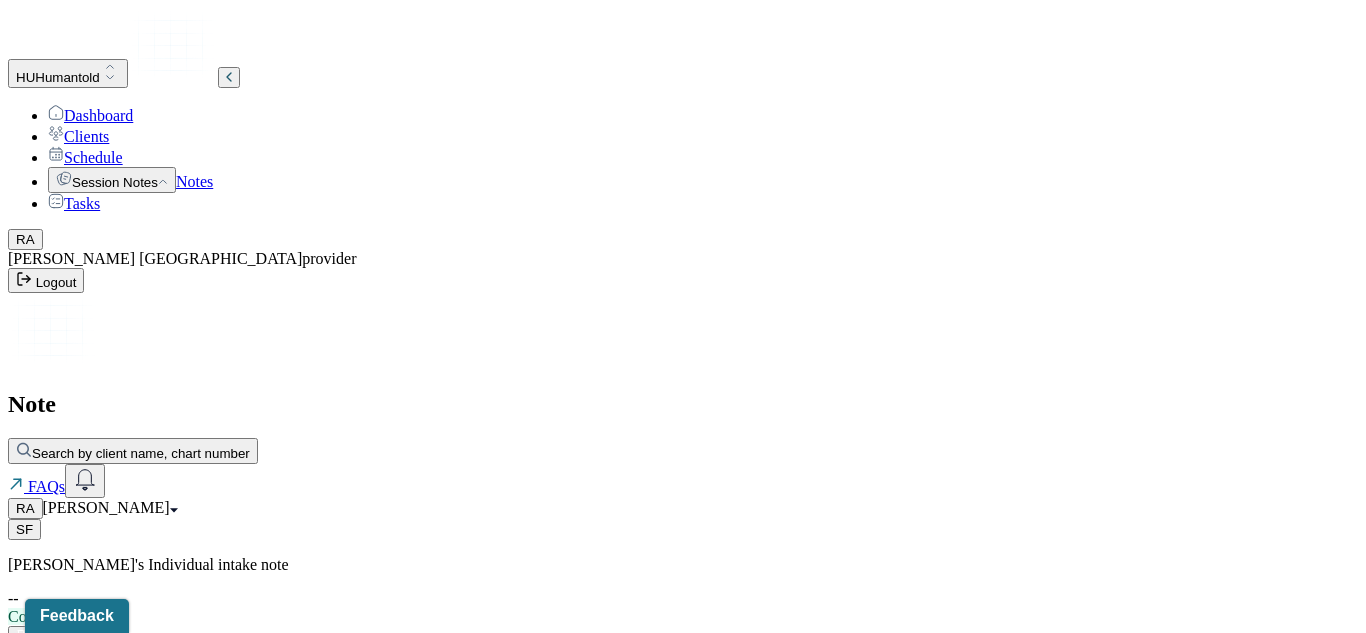 click on "[PERSON_NAME]" at bounding box center (179, 702) 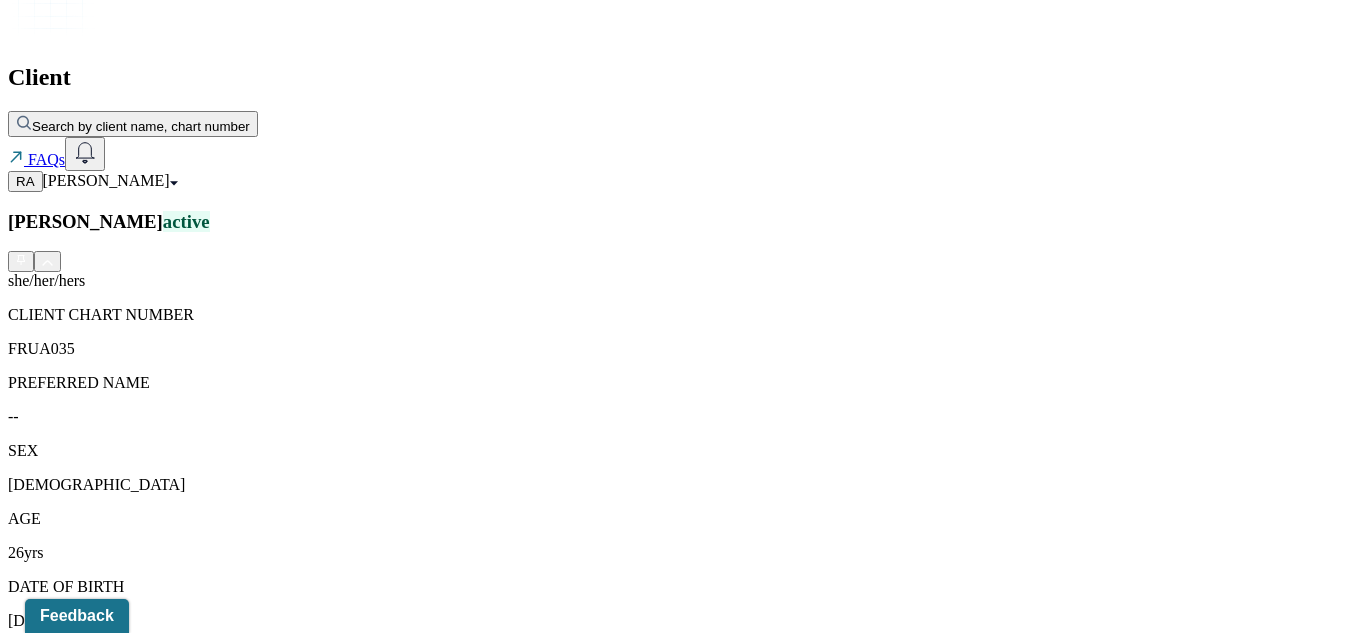scroll, scrollTop: 352, scrollLeft: 0, axis: vertical 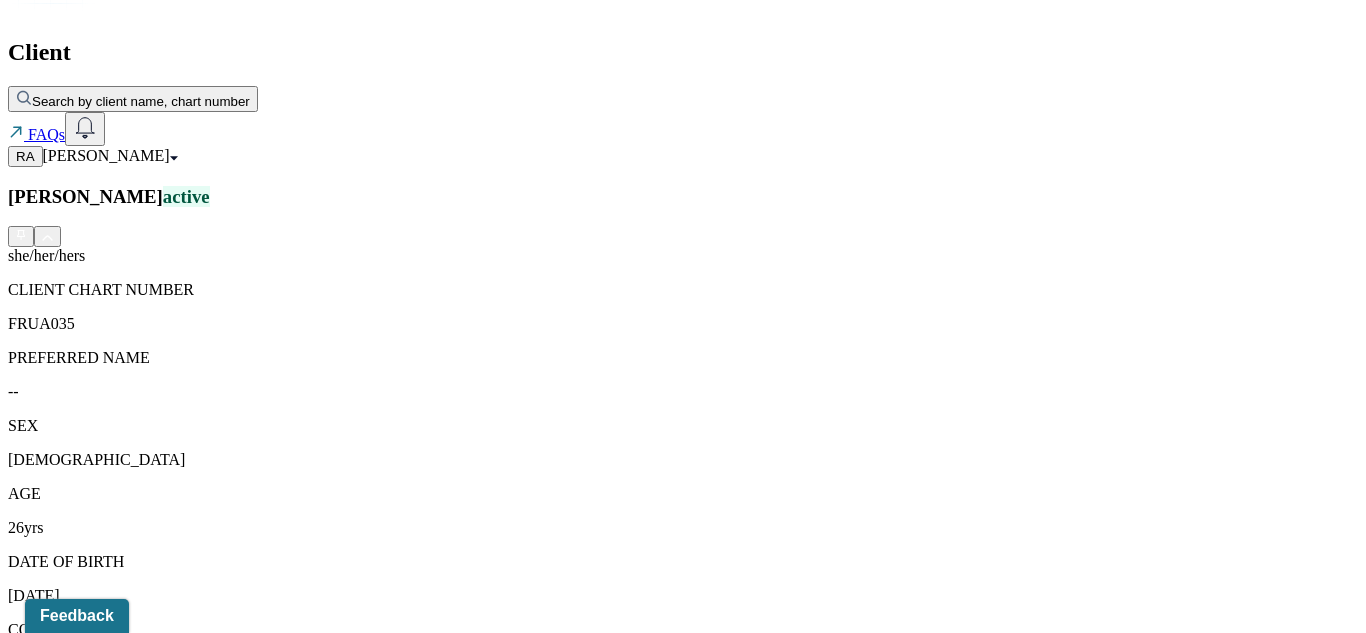 click on "Session Notes" at bounding box center (209, 1549) 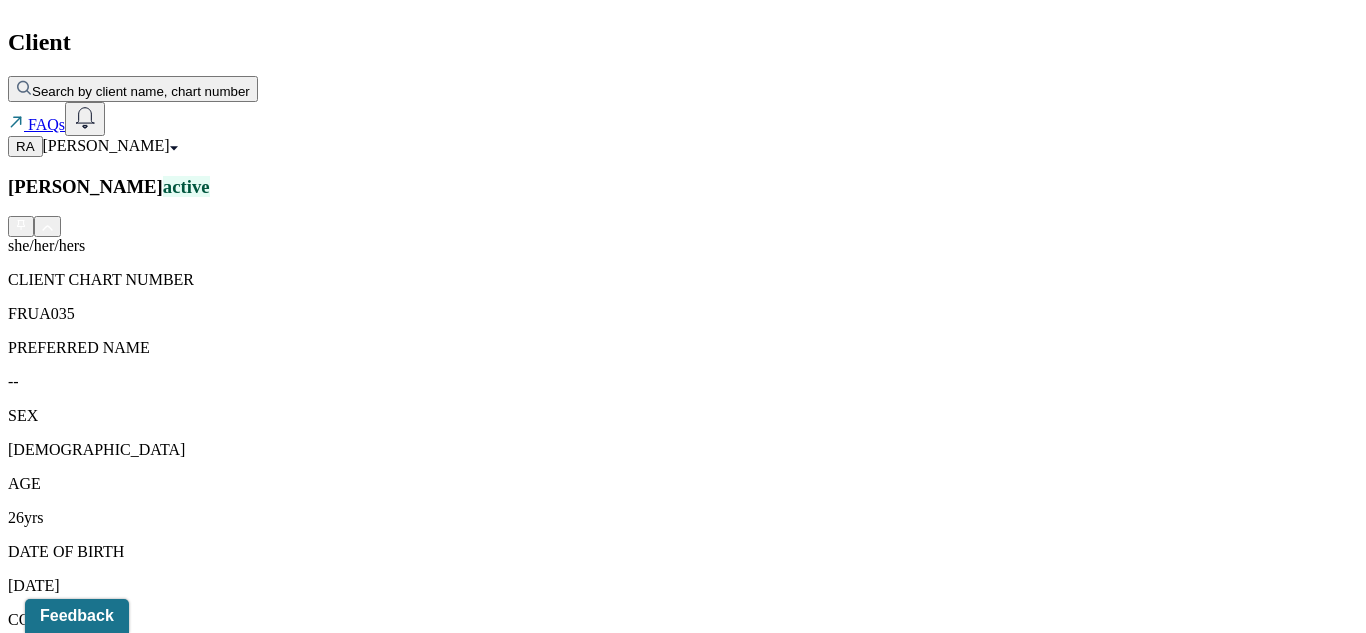 click on "Individual intake note" at bounding box center (264, 1673) 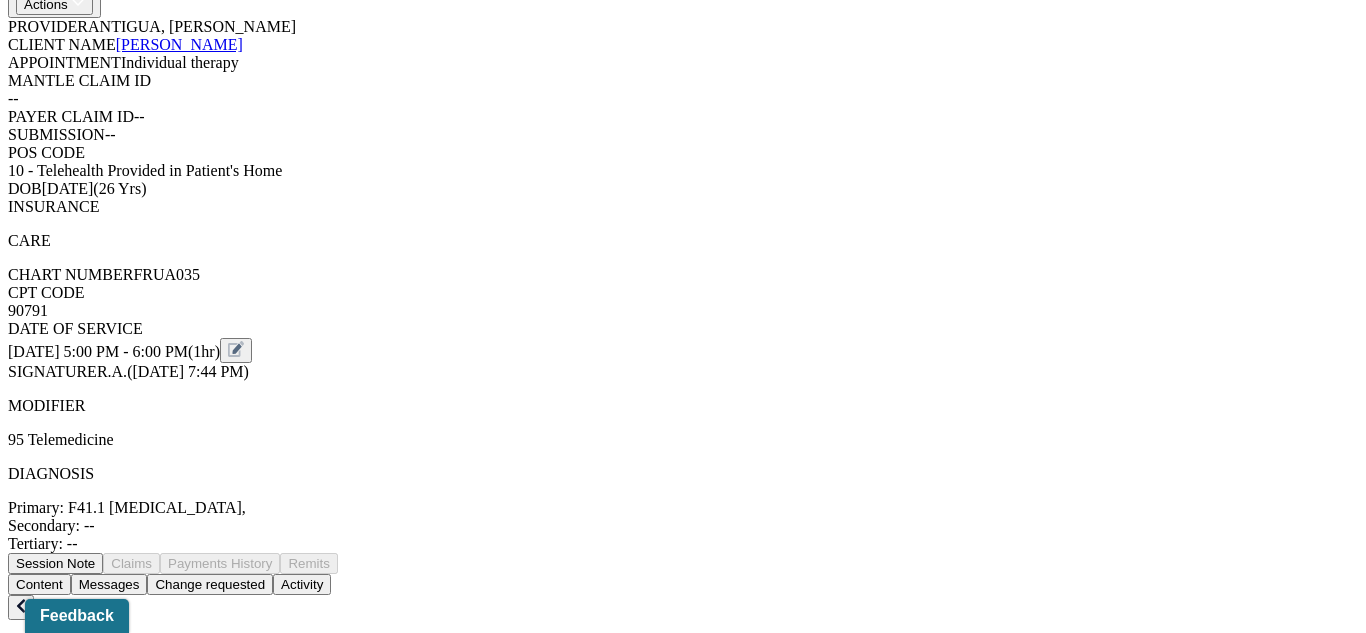 scroll, scrollTop: 0, scrollLeft: 0, axis: both 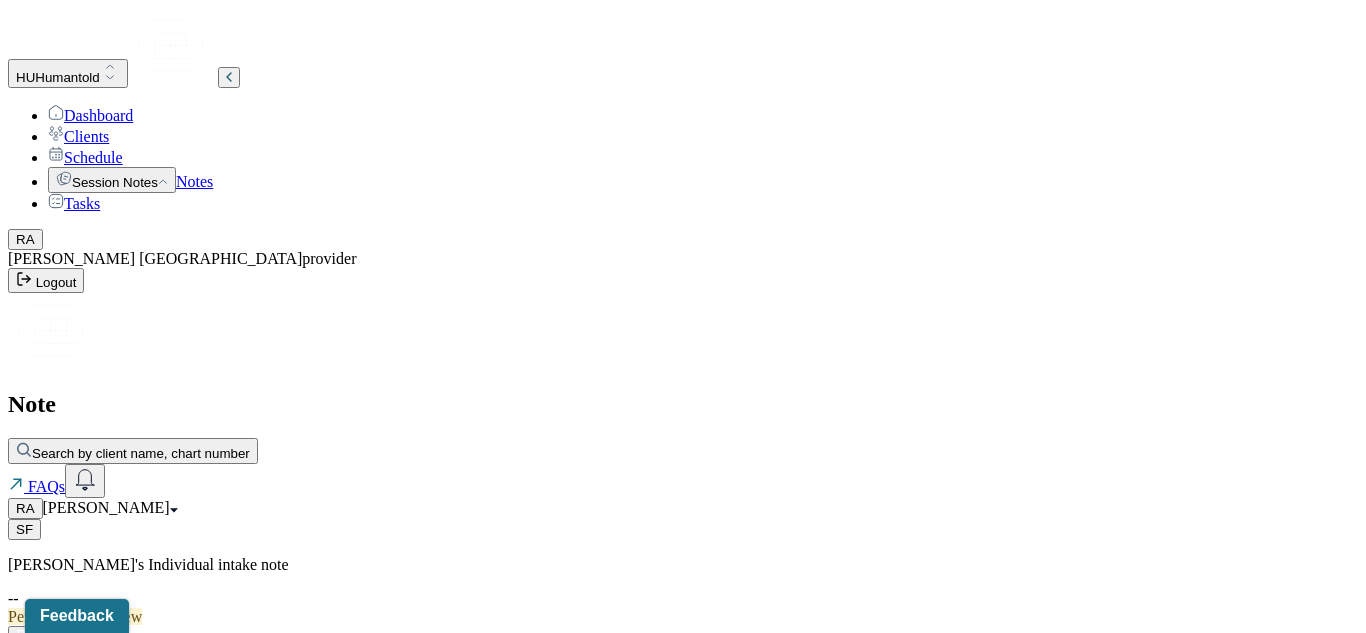 click on "Dashboard" at bounding box center (703, 114) 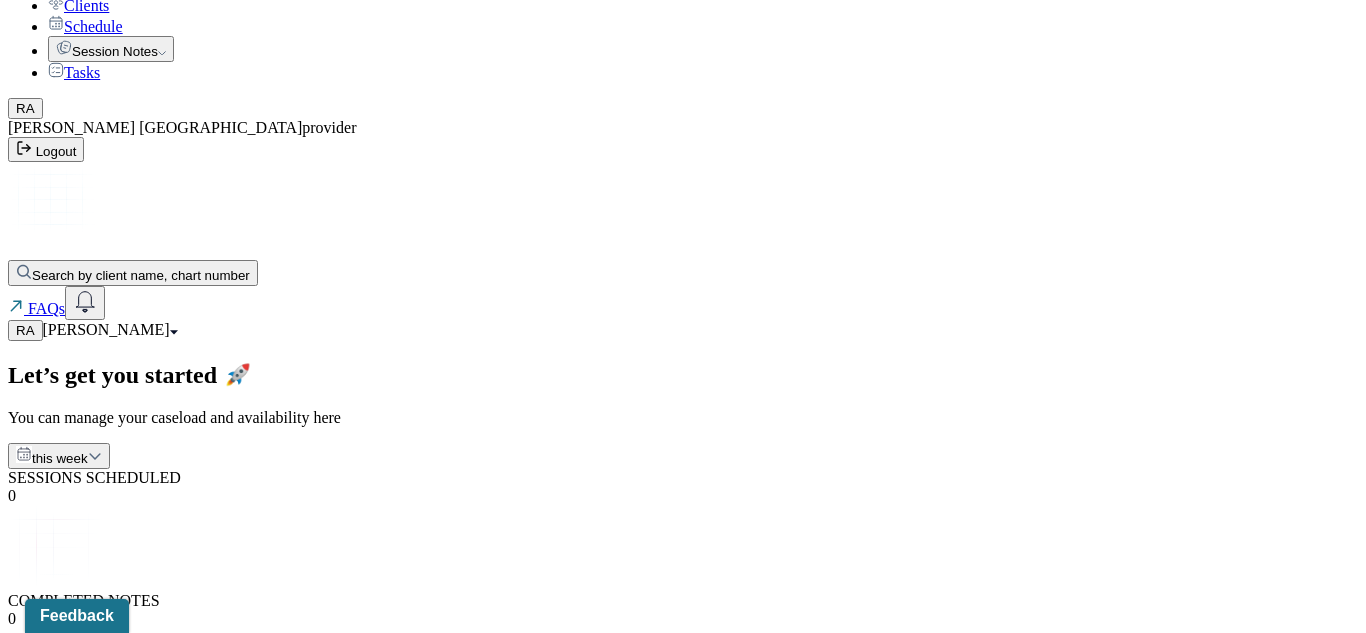 scroll, scrollTop: 0, scrollLeft: 0, axis: both 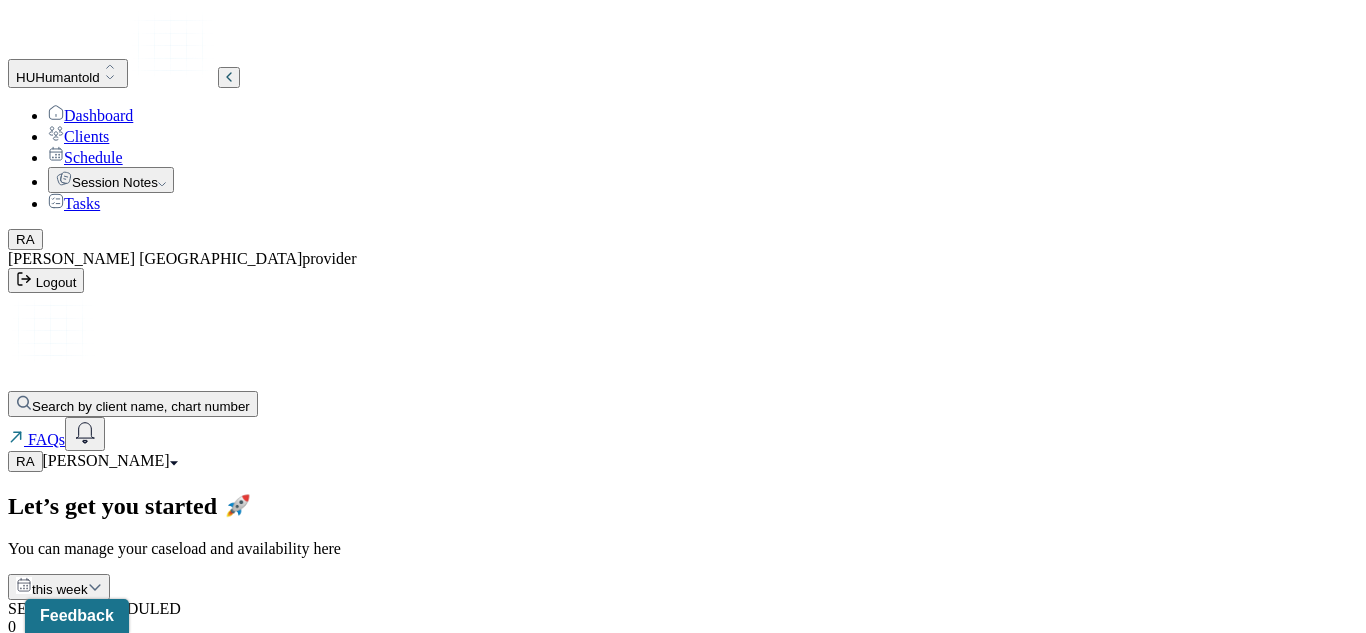 click on "[PERSON_NAME]" at bounding box center (106, 460) 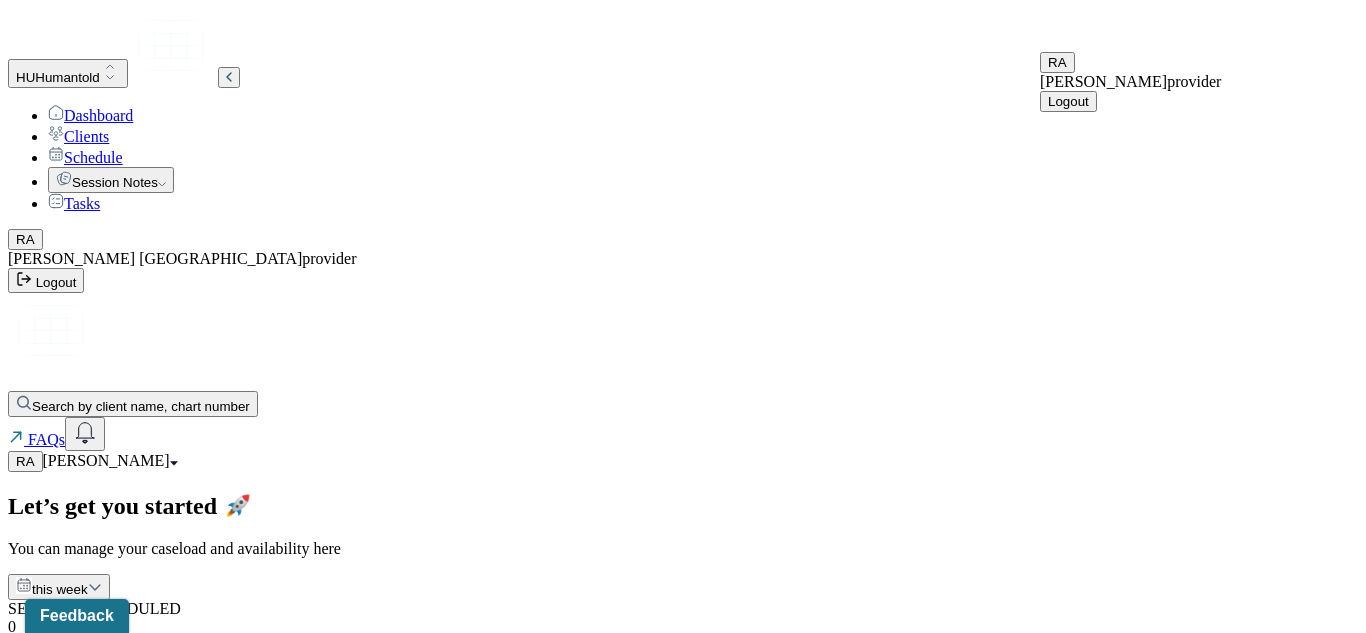 click on "Logout" at bounding box center [1068, 101] 